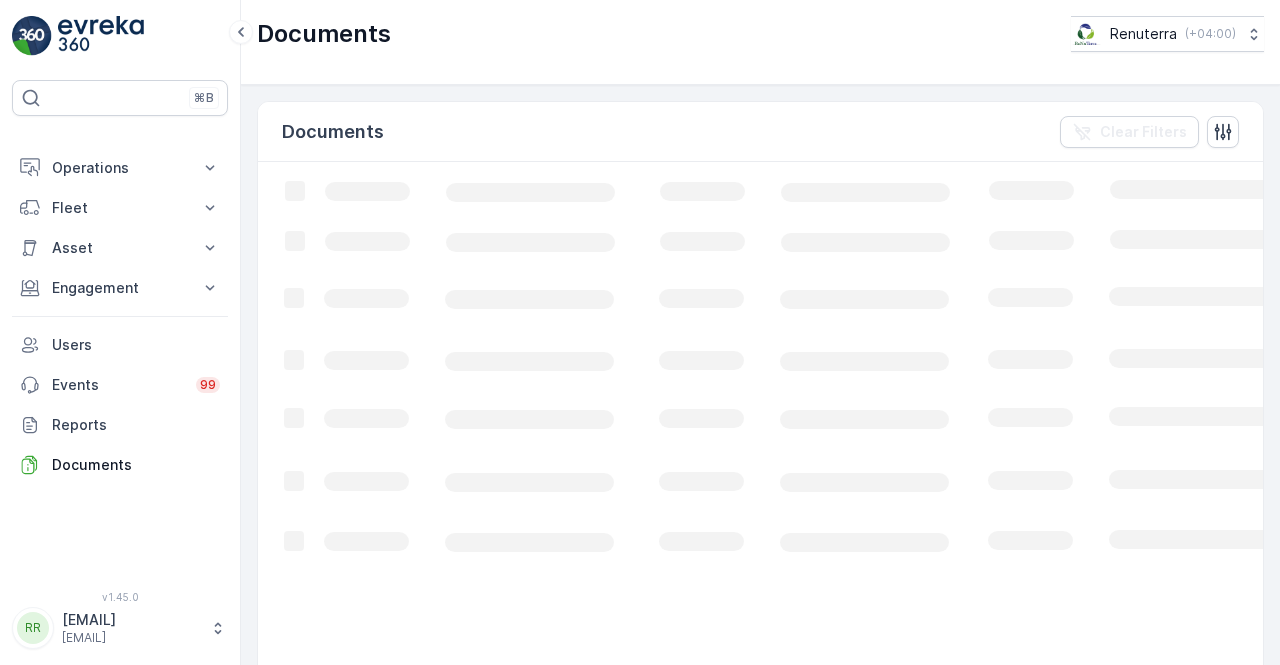 scroll, scrollTop: 0, scrollLeft: 0, axis: both 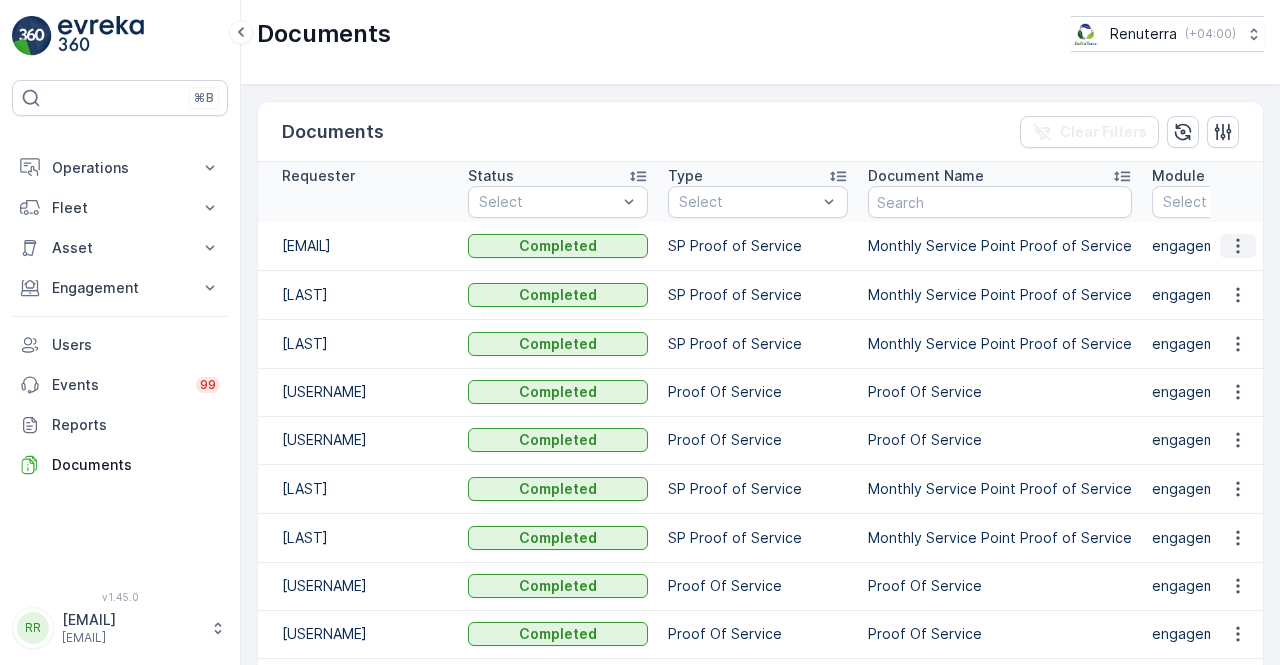 click at bounding box center [1238, 246] 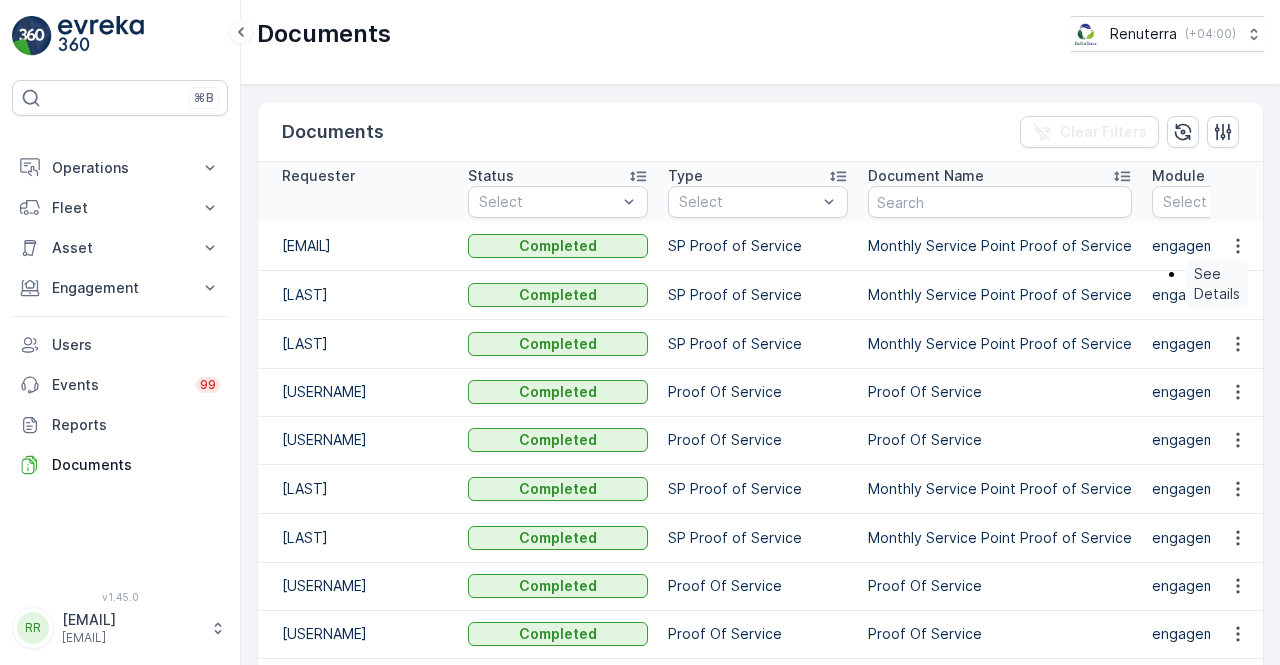 click on "See Details" at bounding box center [1217, 284] 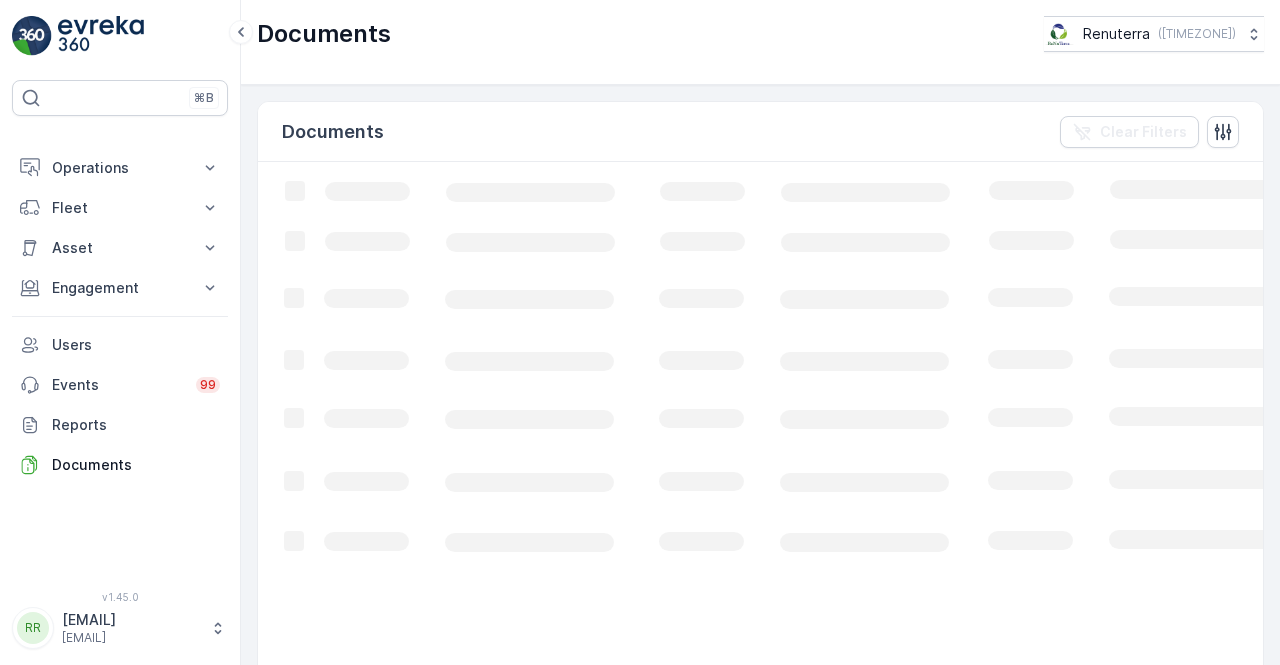 scroll, scrollTop: 0, scrollLeft: 0, axis: both 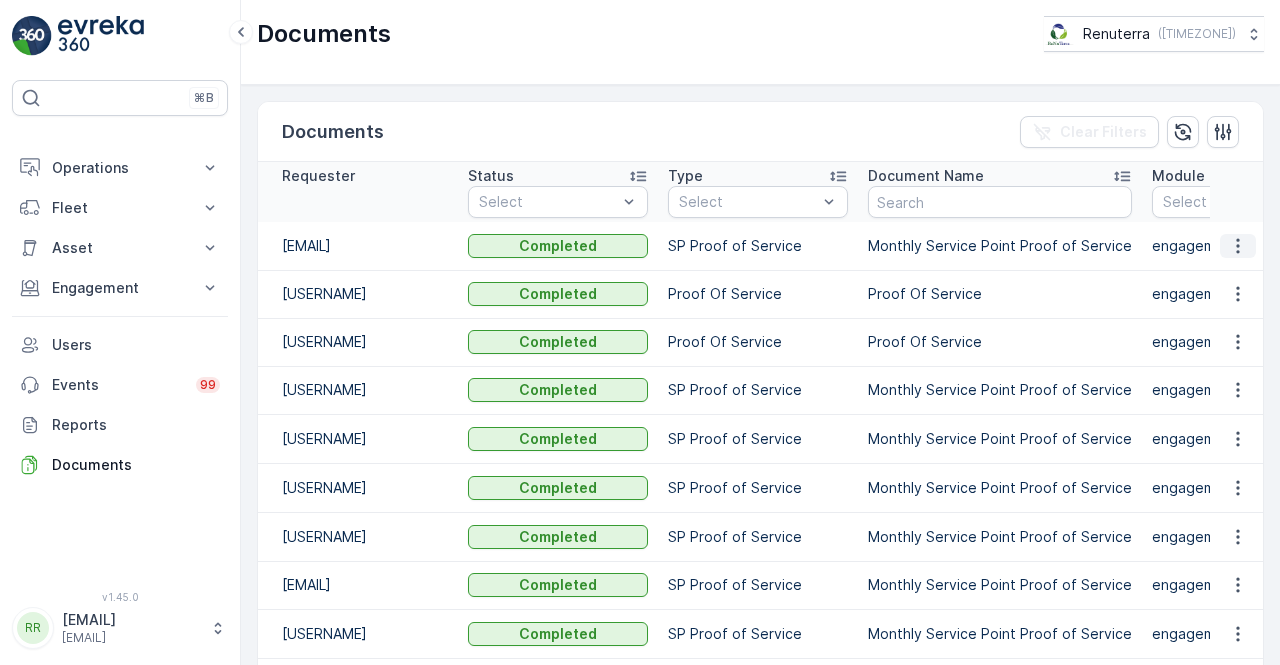 click at bounding box center (1238, 246) 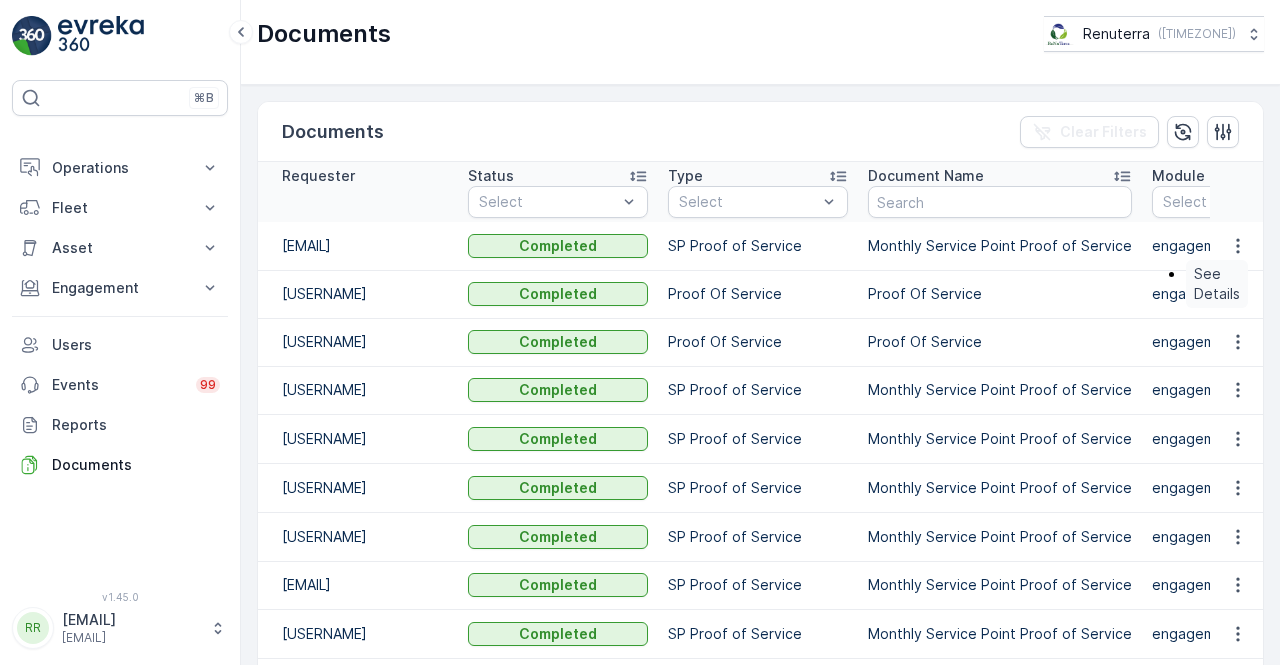 click on "See Details" at bounding box center [1217, 284] 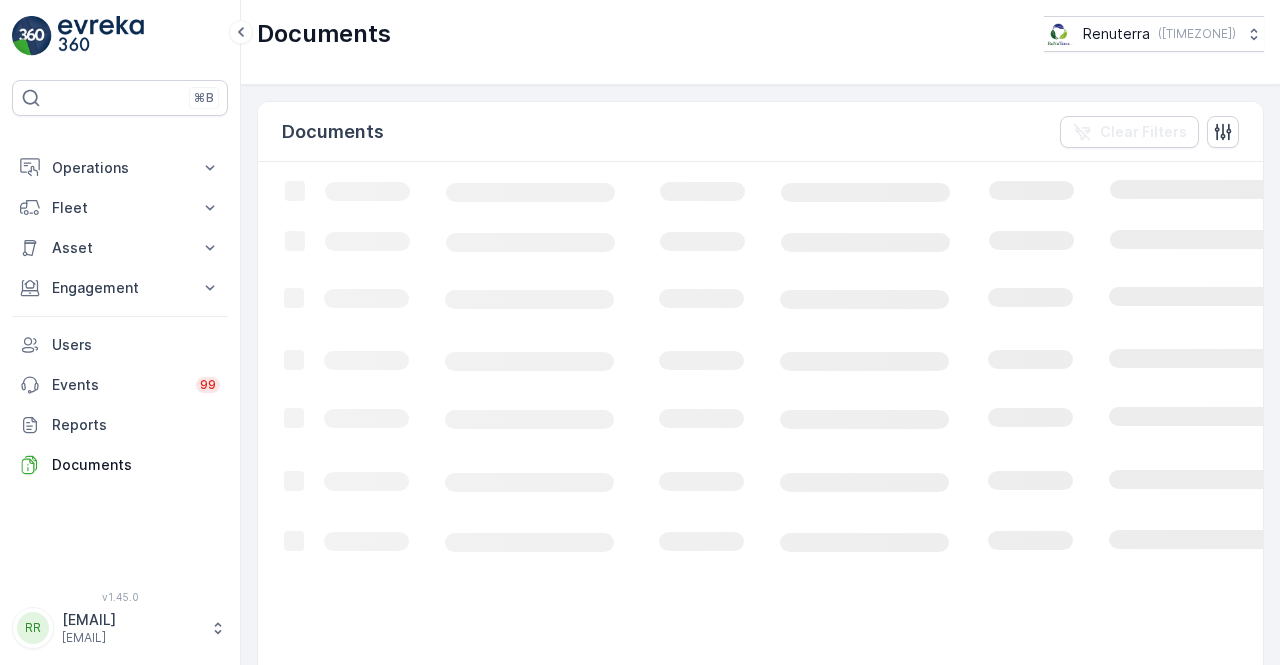 scroll, scrollTop: 0, scrollLeft: 0, axis: both 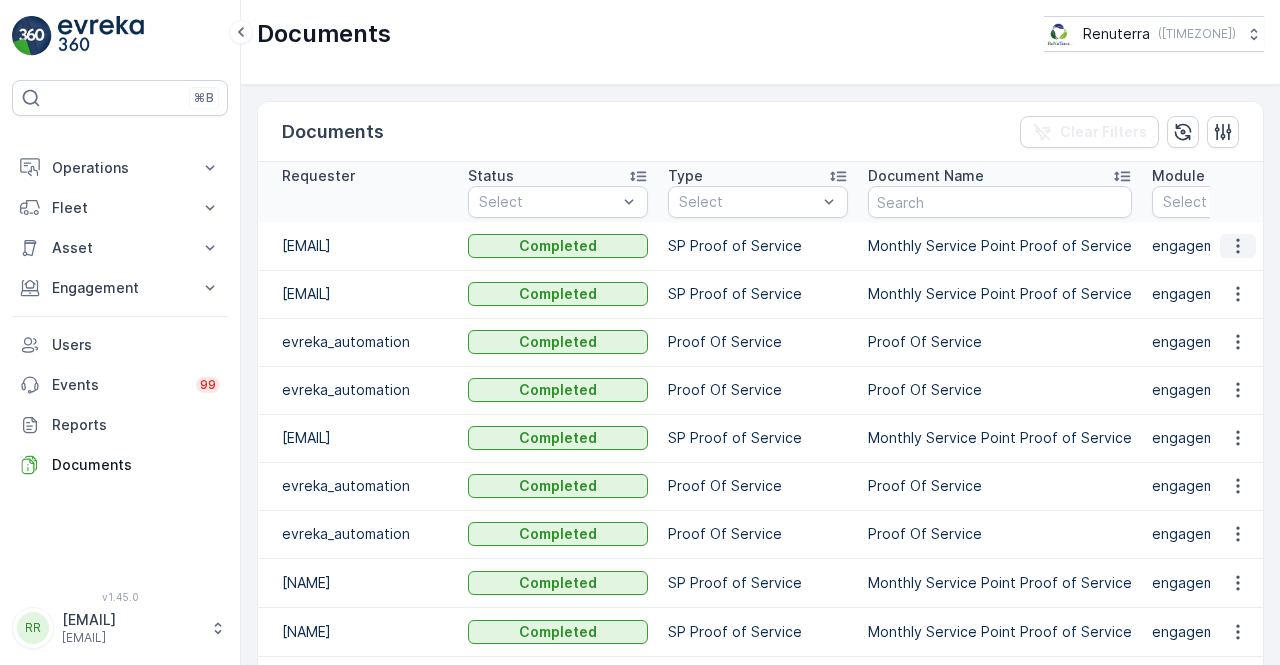 click at bounding box center (1238, 246) 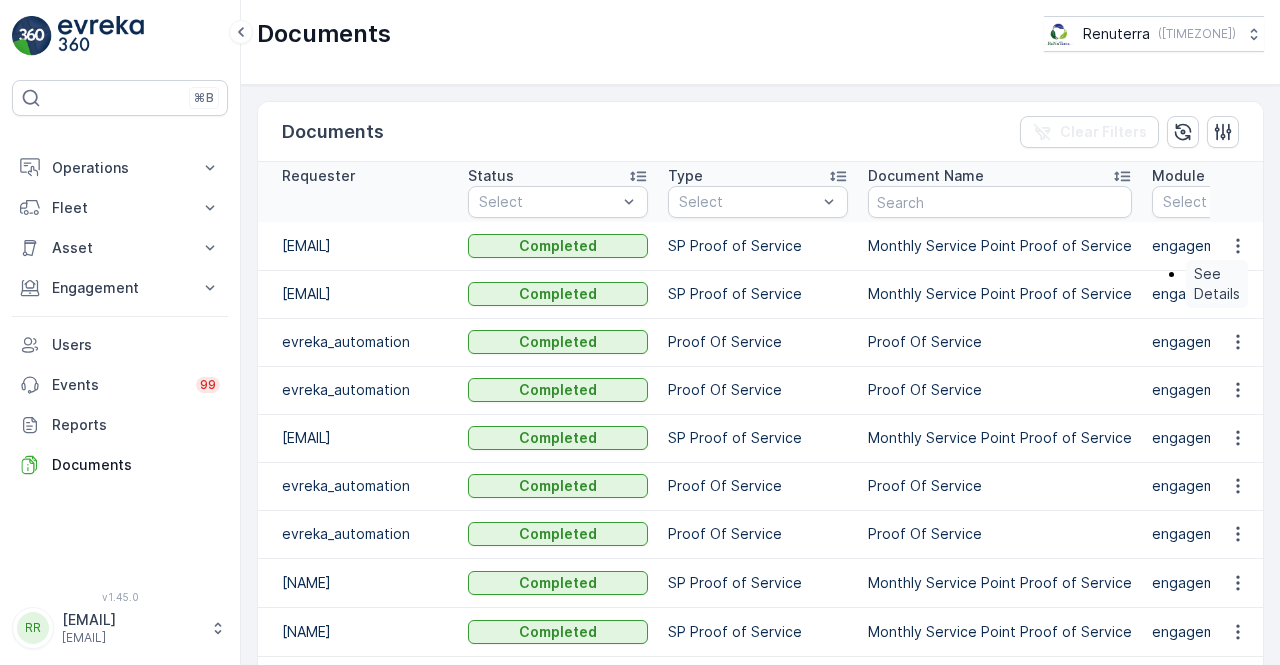 click on "See Details" at bounding box center (1217, 284) 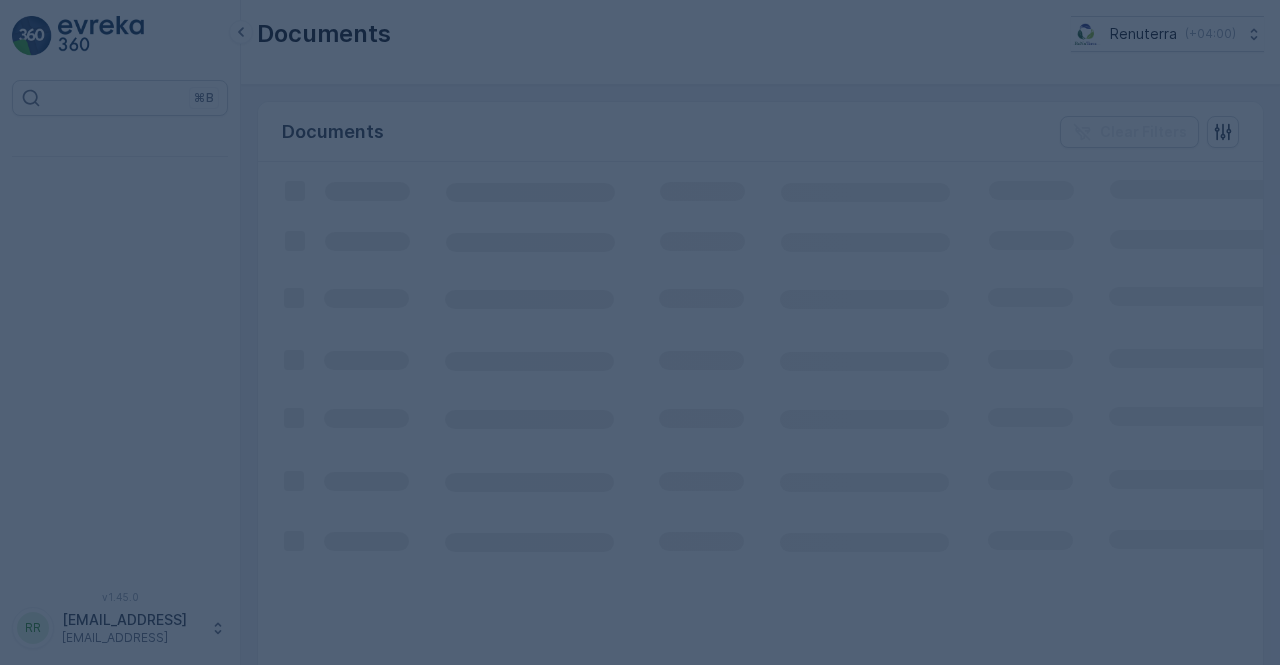 scroll, scrollTop: 0, scrollLeft: 0, axis: both 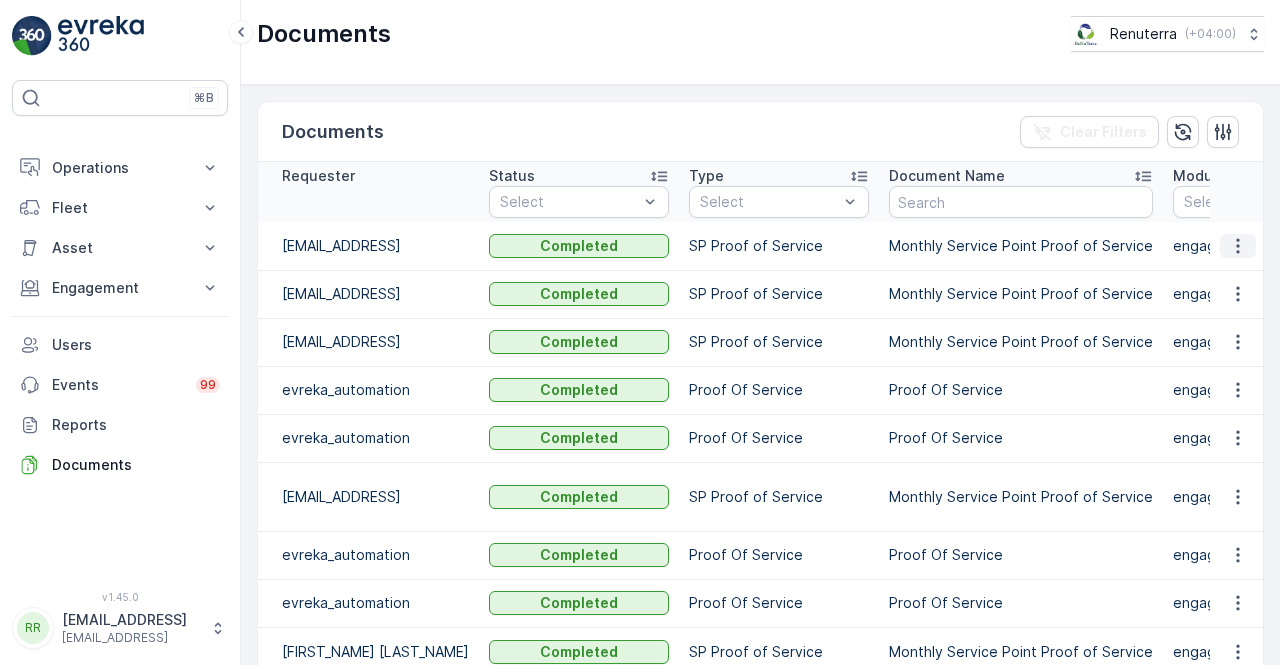click at bounding box center [1238, 246] 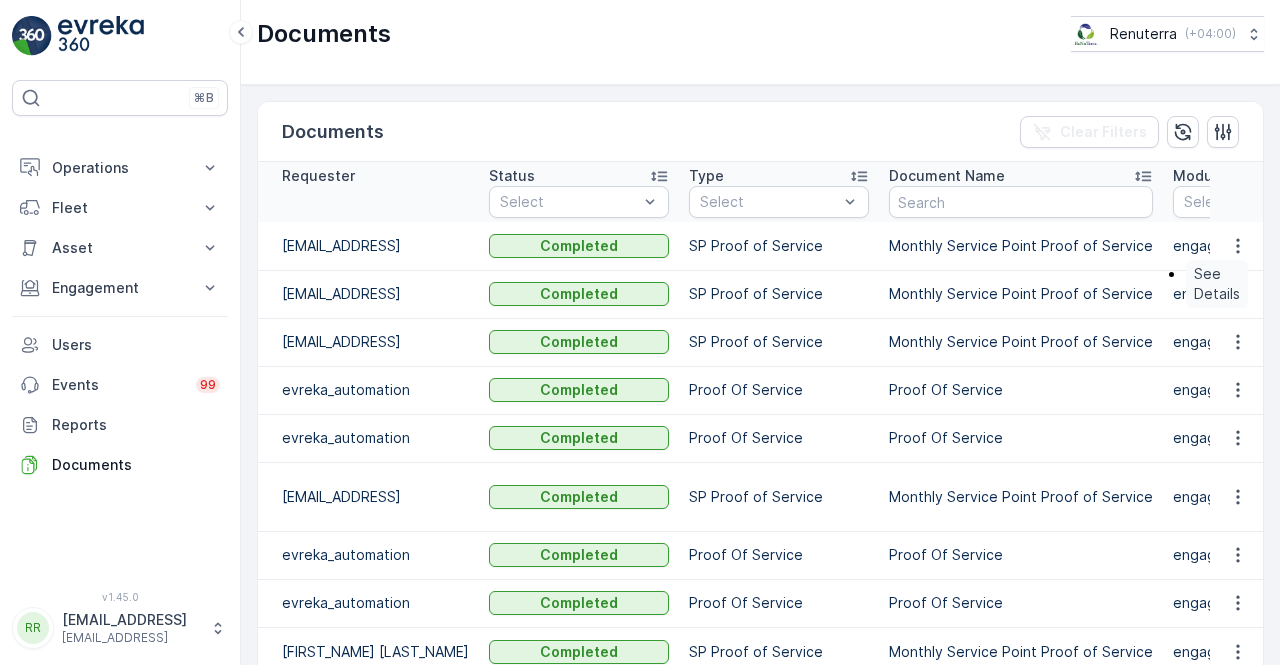 click on "See Details" at bounding box center [1217, 284] 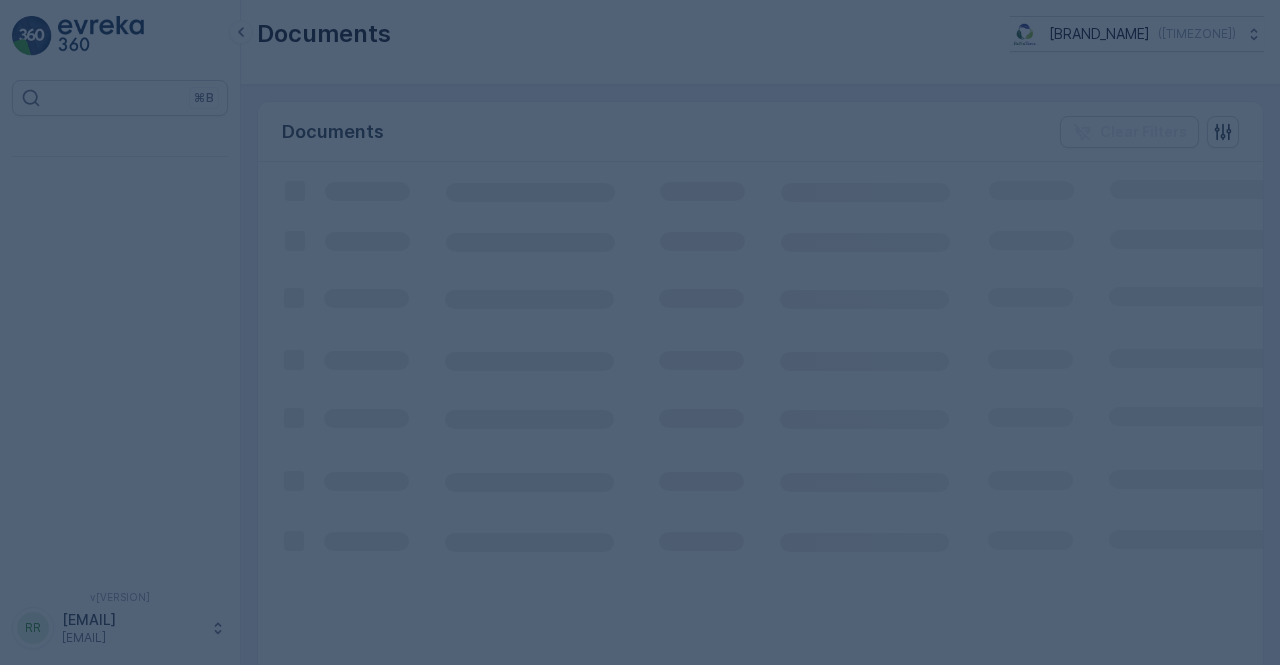 scroll, scrollTop: 0, scrollLeft: 0, axis: both 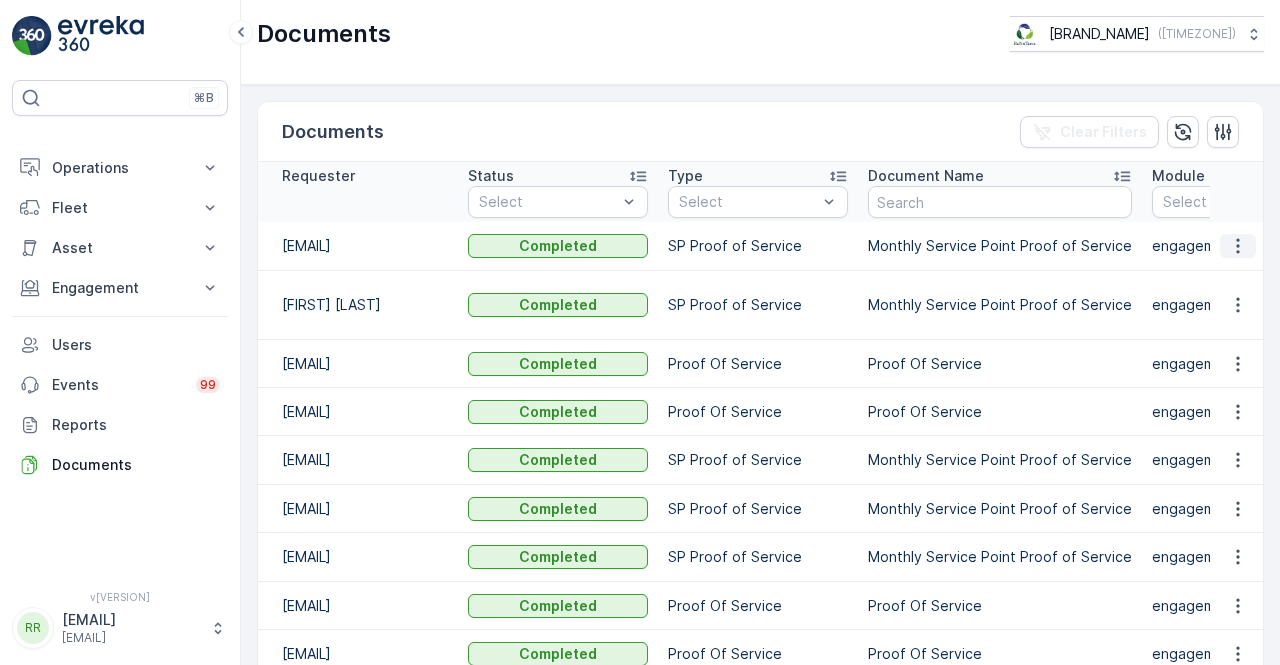 click at bounding box center [1238, 246] 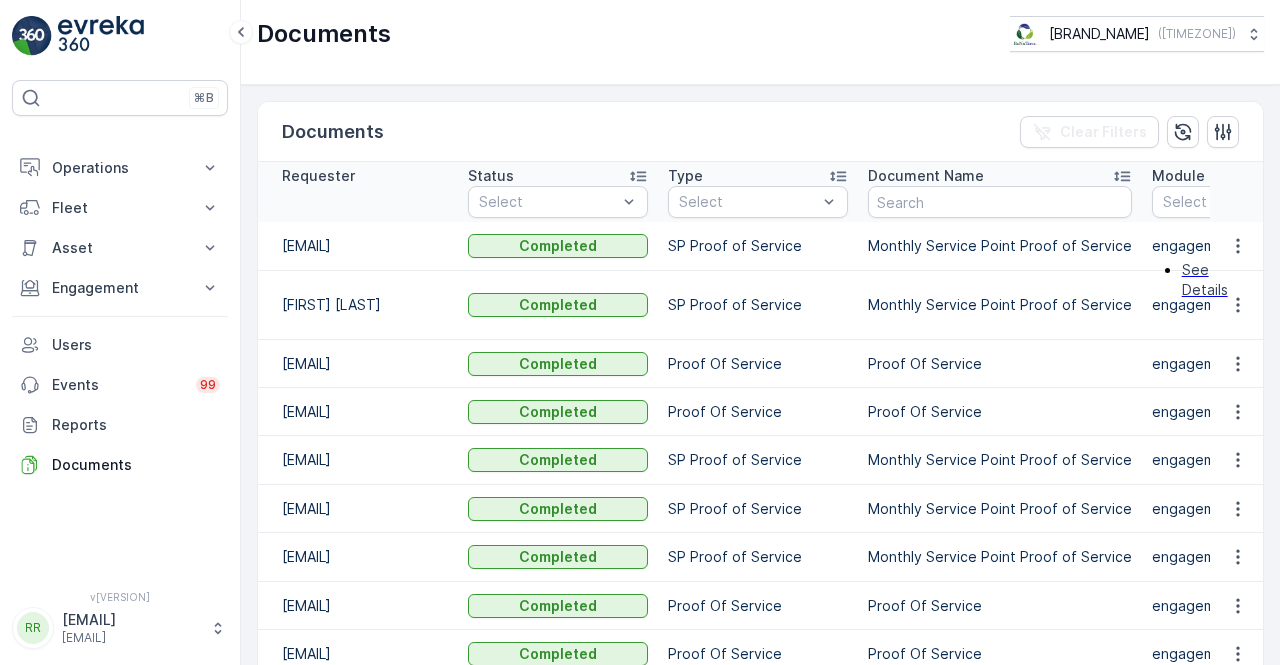 click on "See Details" at bounding box center (1205, 280) 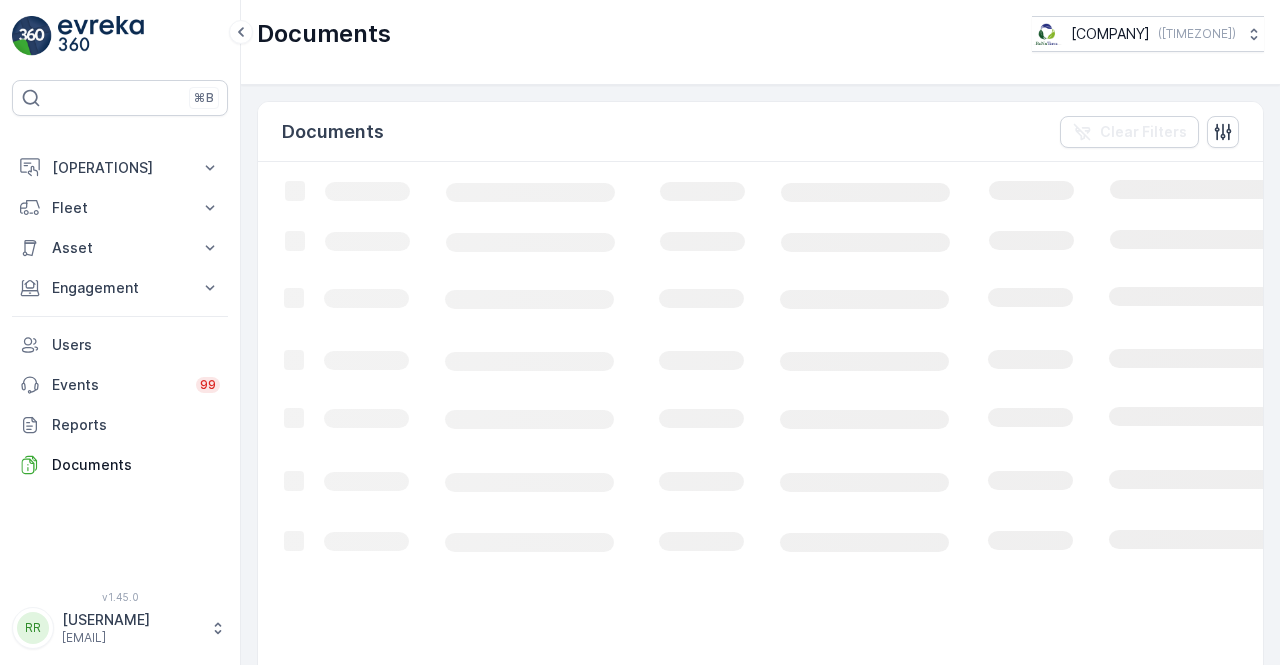 scroll, scrollTop: 0, scrollLeft: 0, axis: both 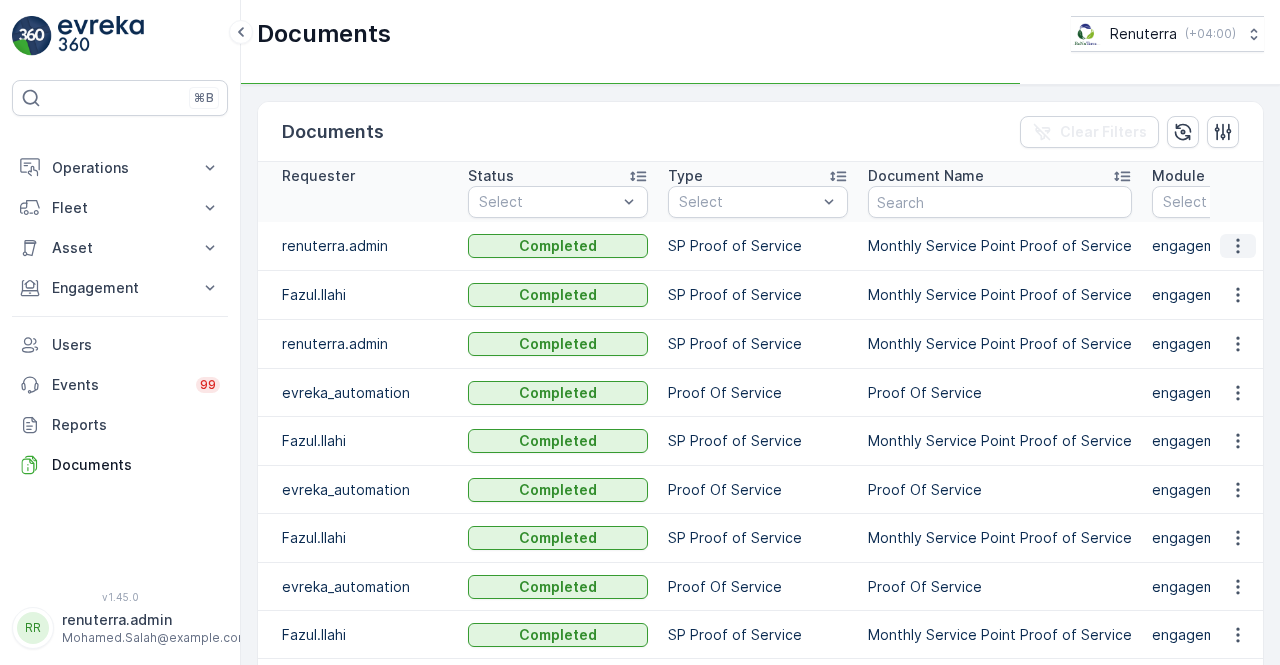 click at bounding box center [1238, 246] 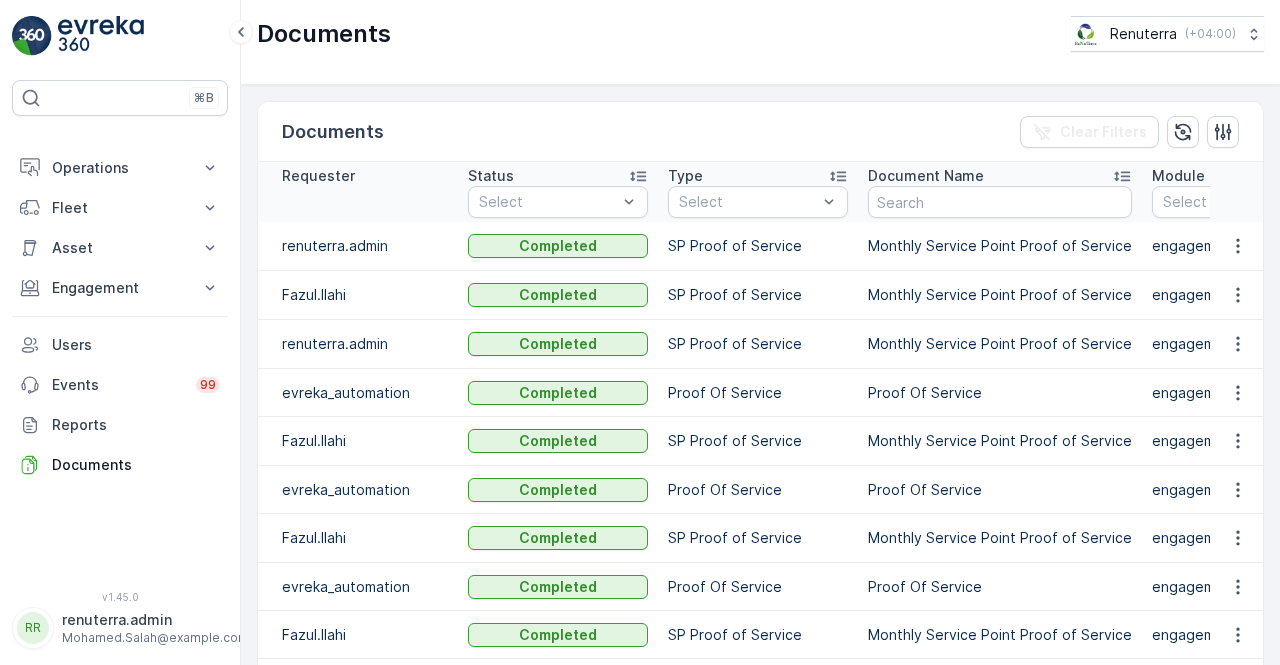 click at bounding box center [1238, 295] 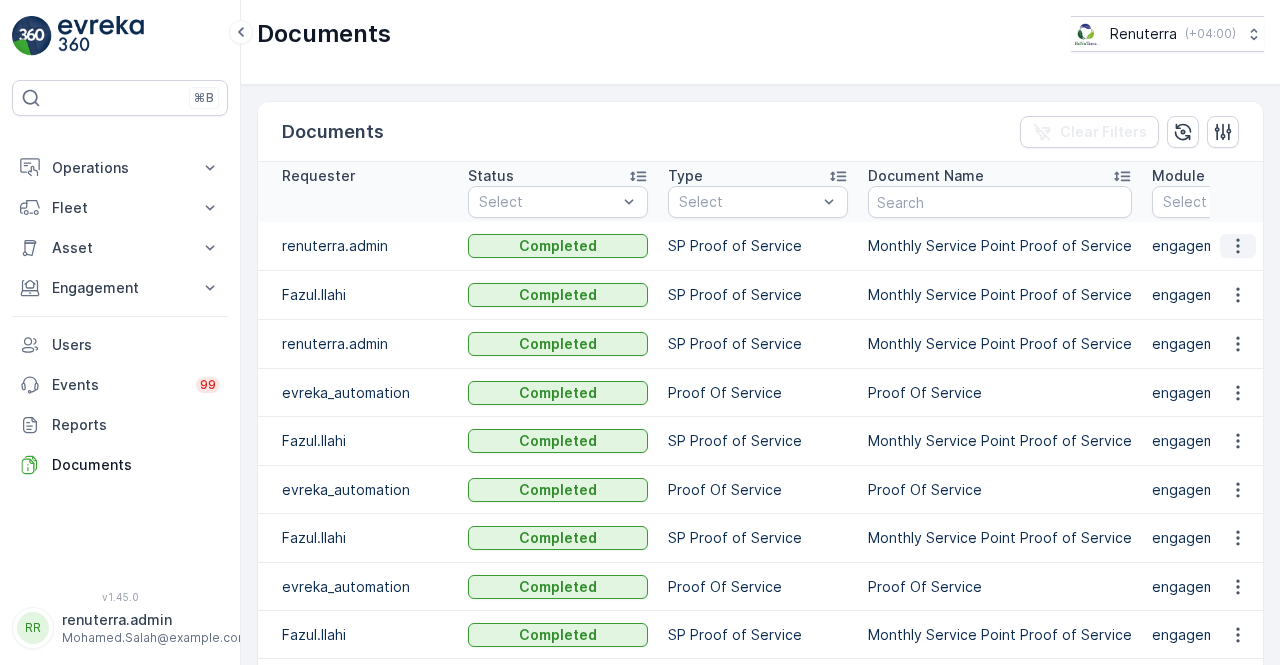 click at bounding box center [1238, 246] 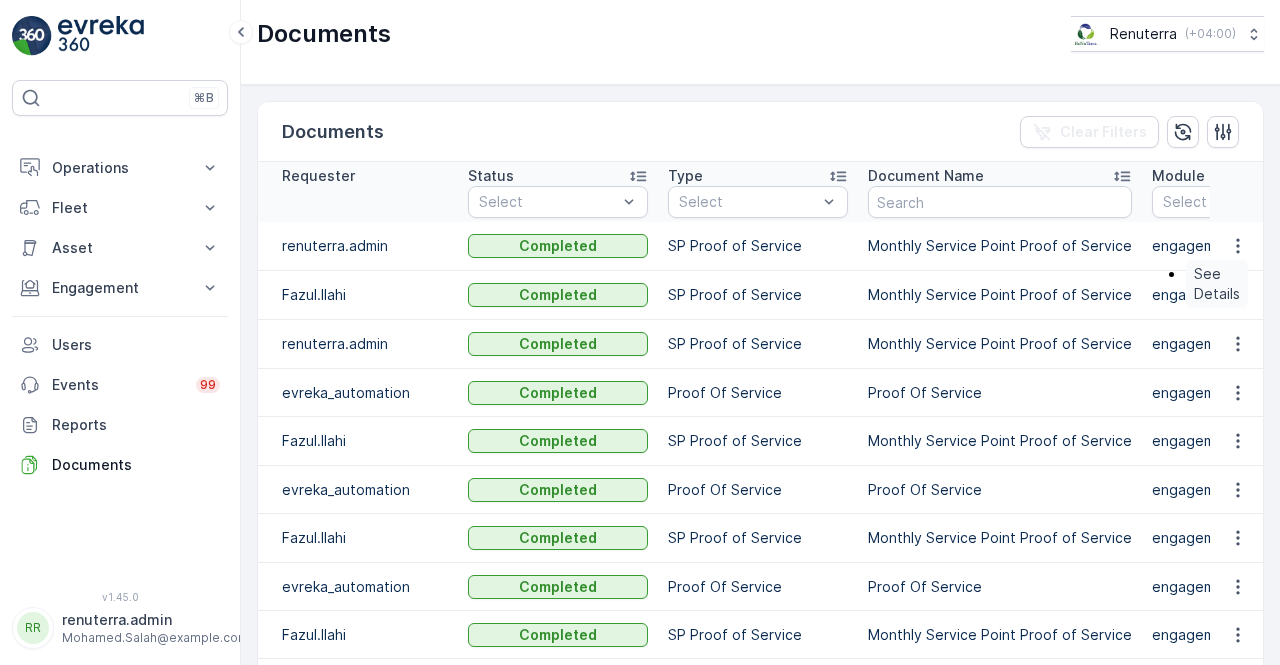 click on "See Details" at bounding box center (1217, 284) 